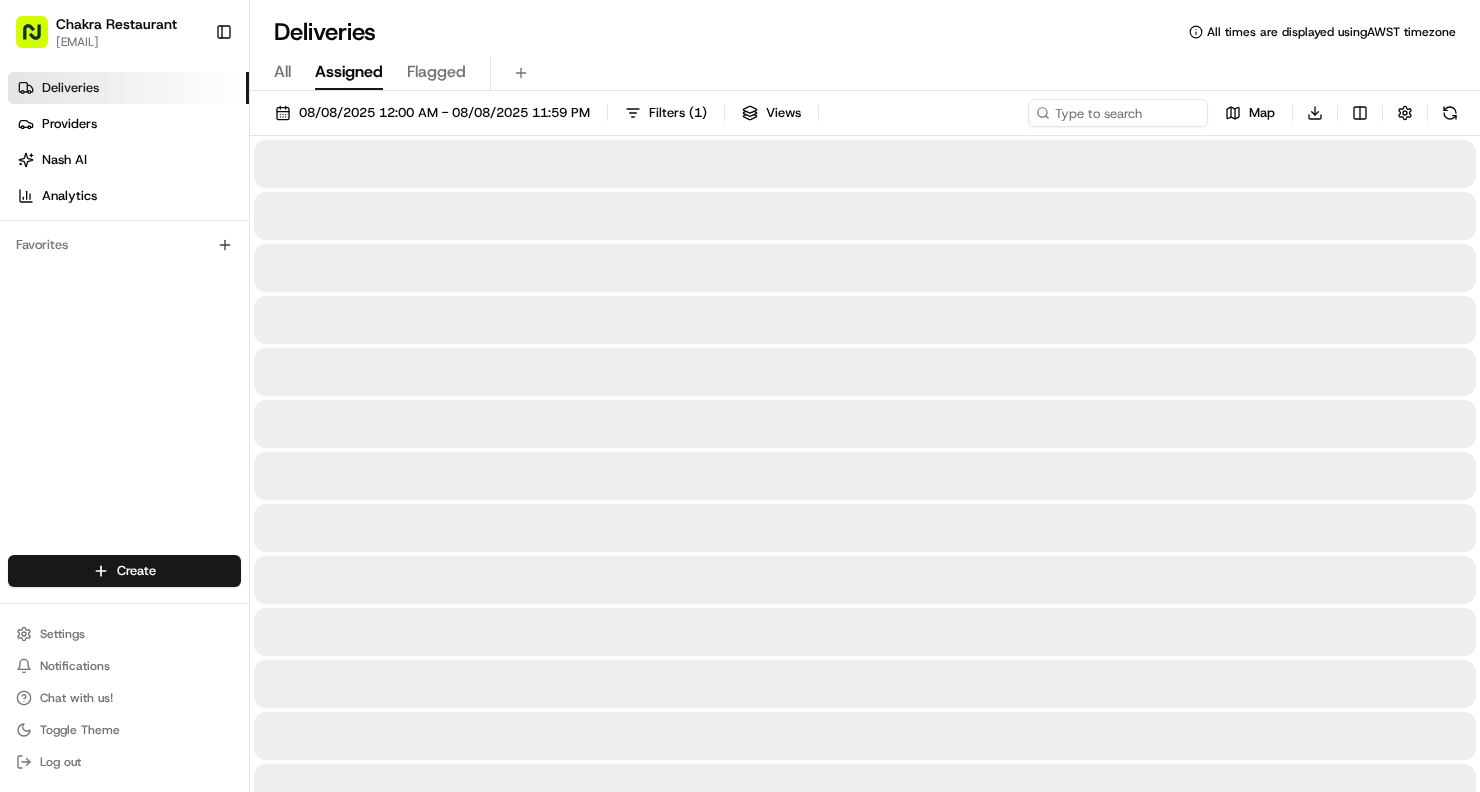 scroll, scrollTop: 0, scrollLeft: 0, axis: both 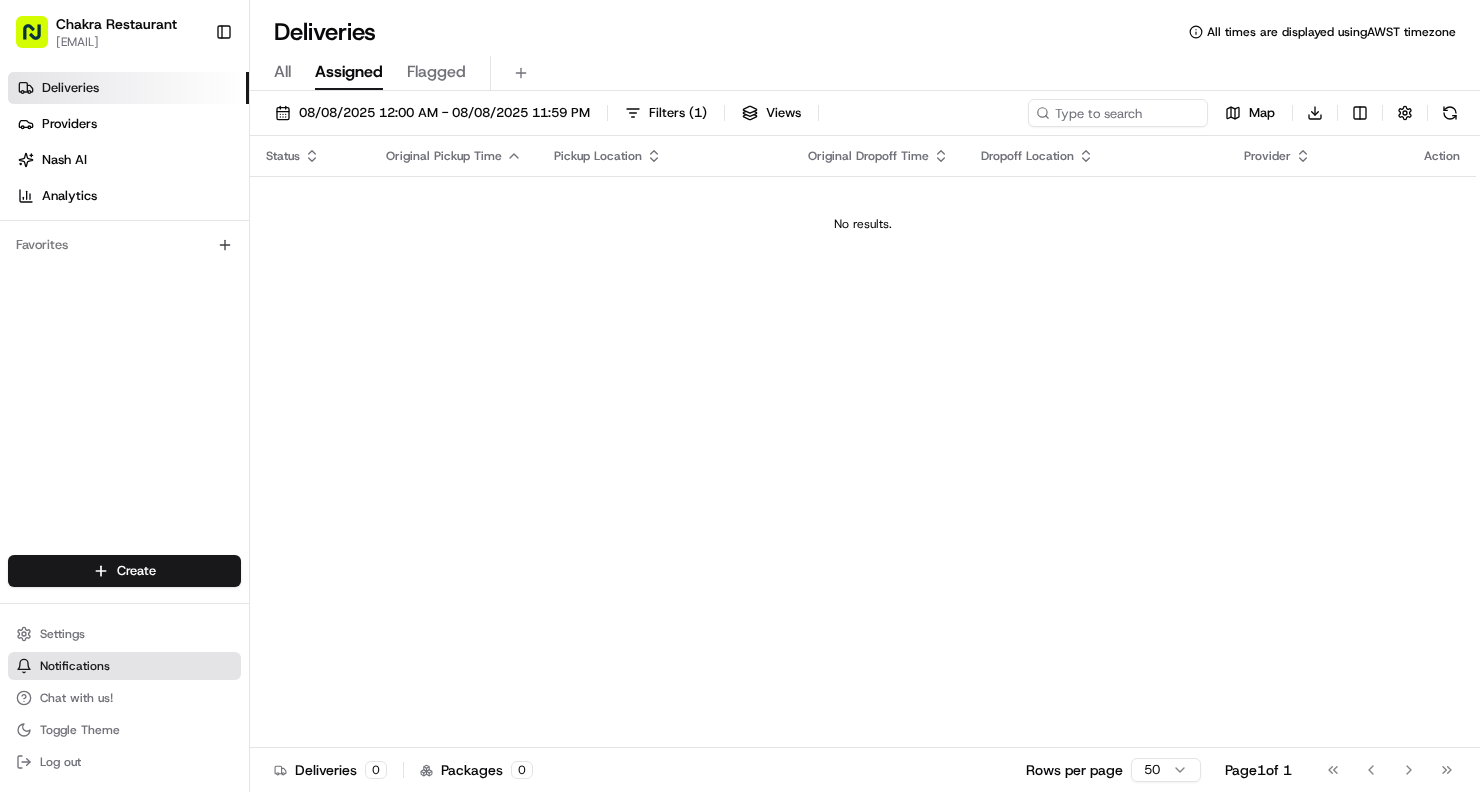 click on "Notifications" at bounding box center [124, 666] 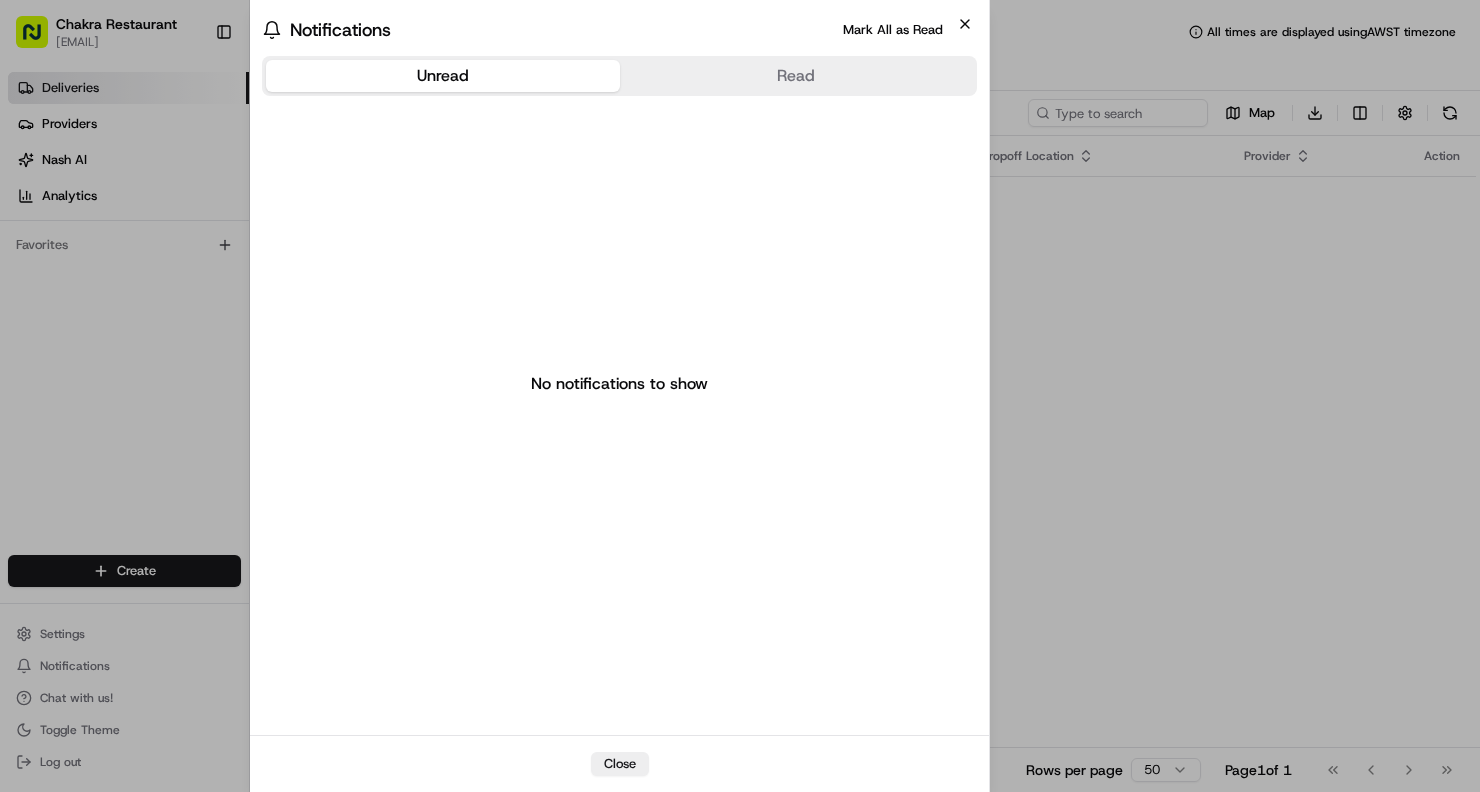 click 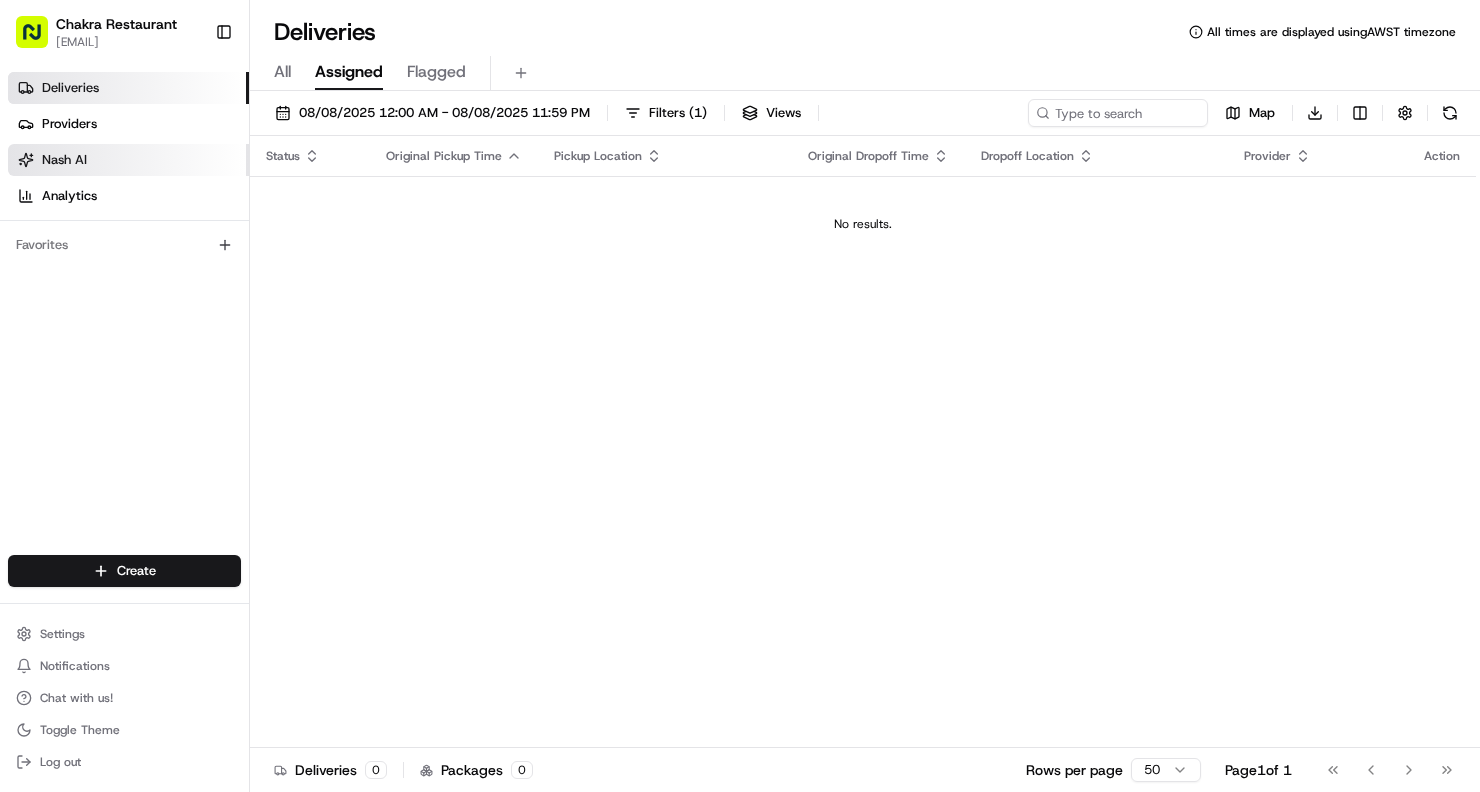 click on "Nash AI" at bounding box center [64, 160] 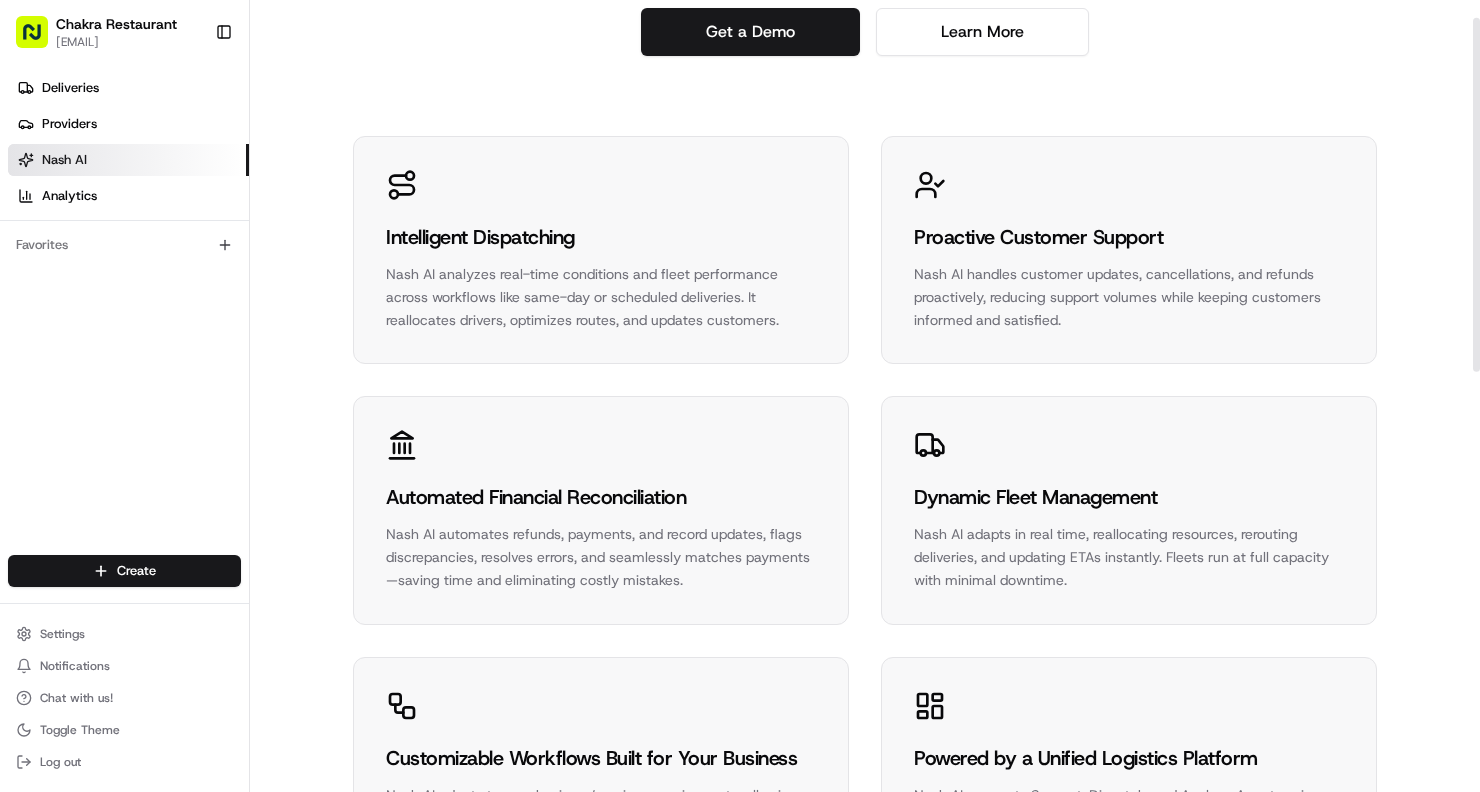 scroll, scrollTop: 0, scrollLeft: 0, axis: both 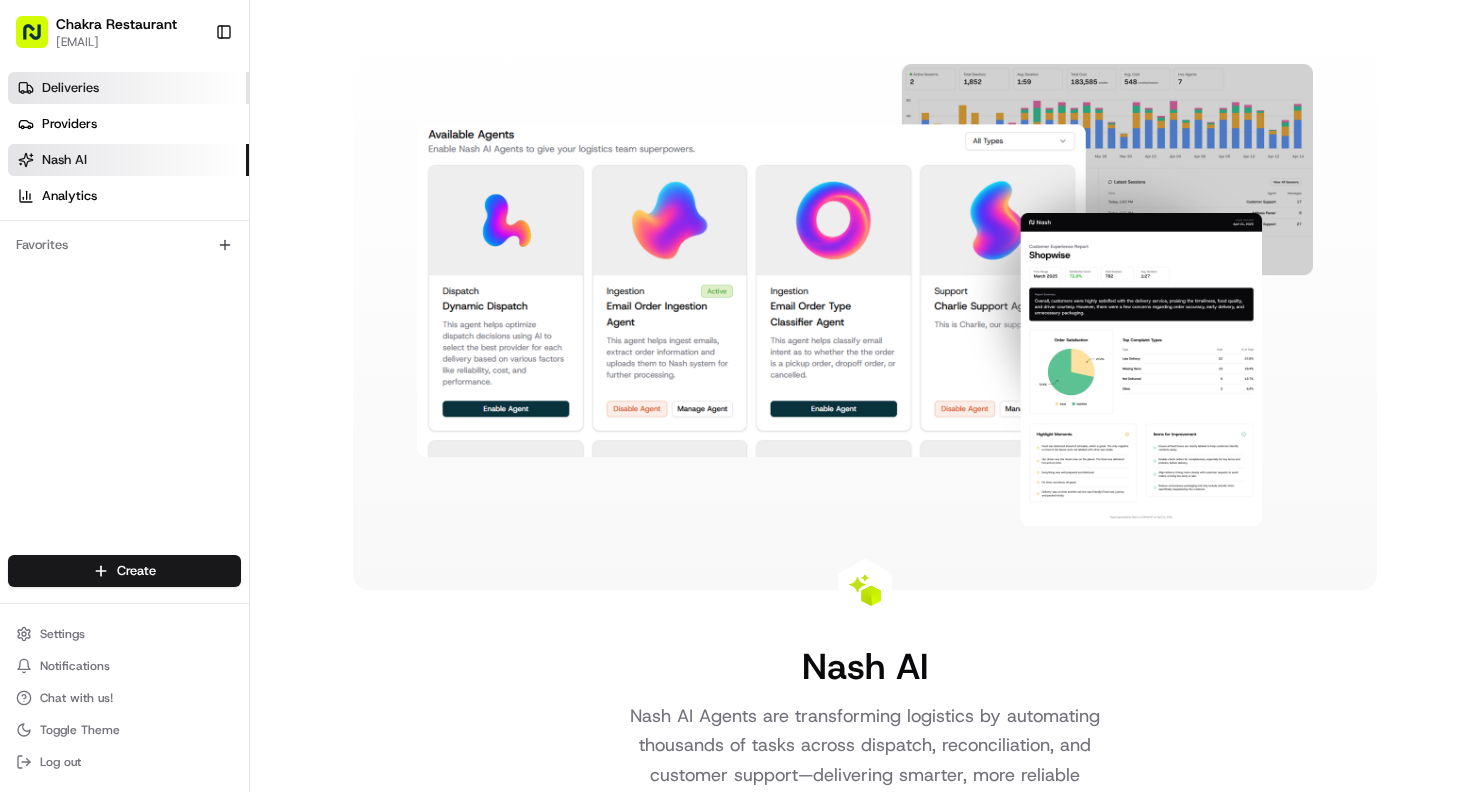 click on "Deliveries" at bounding box center [128, 88] 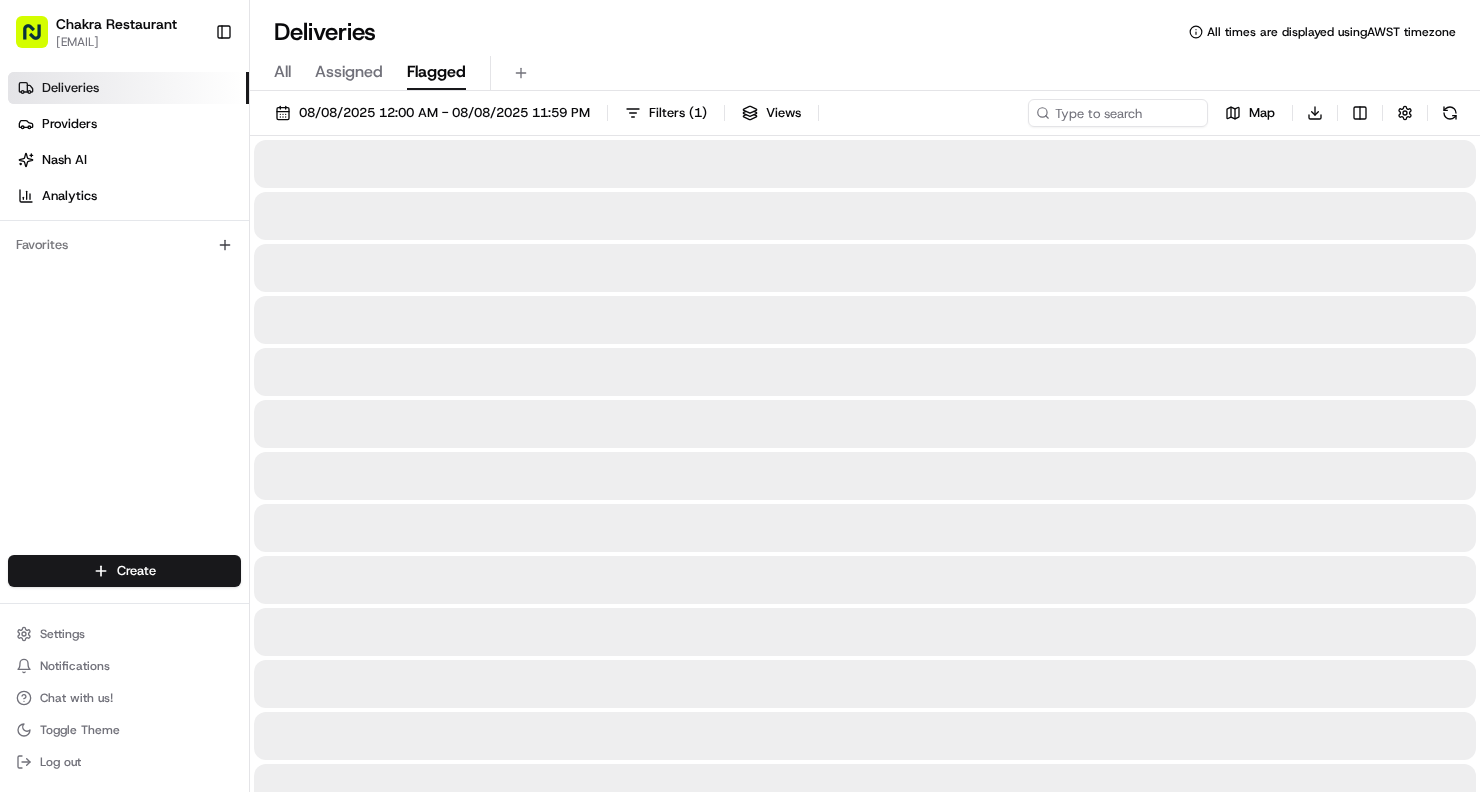 click on "Flagged" at bounding box center (436, 72) 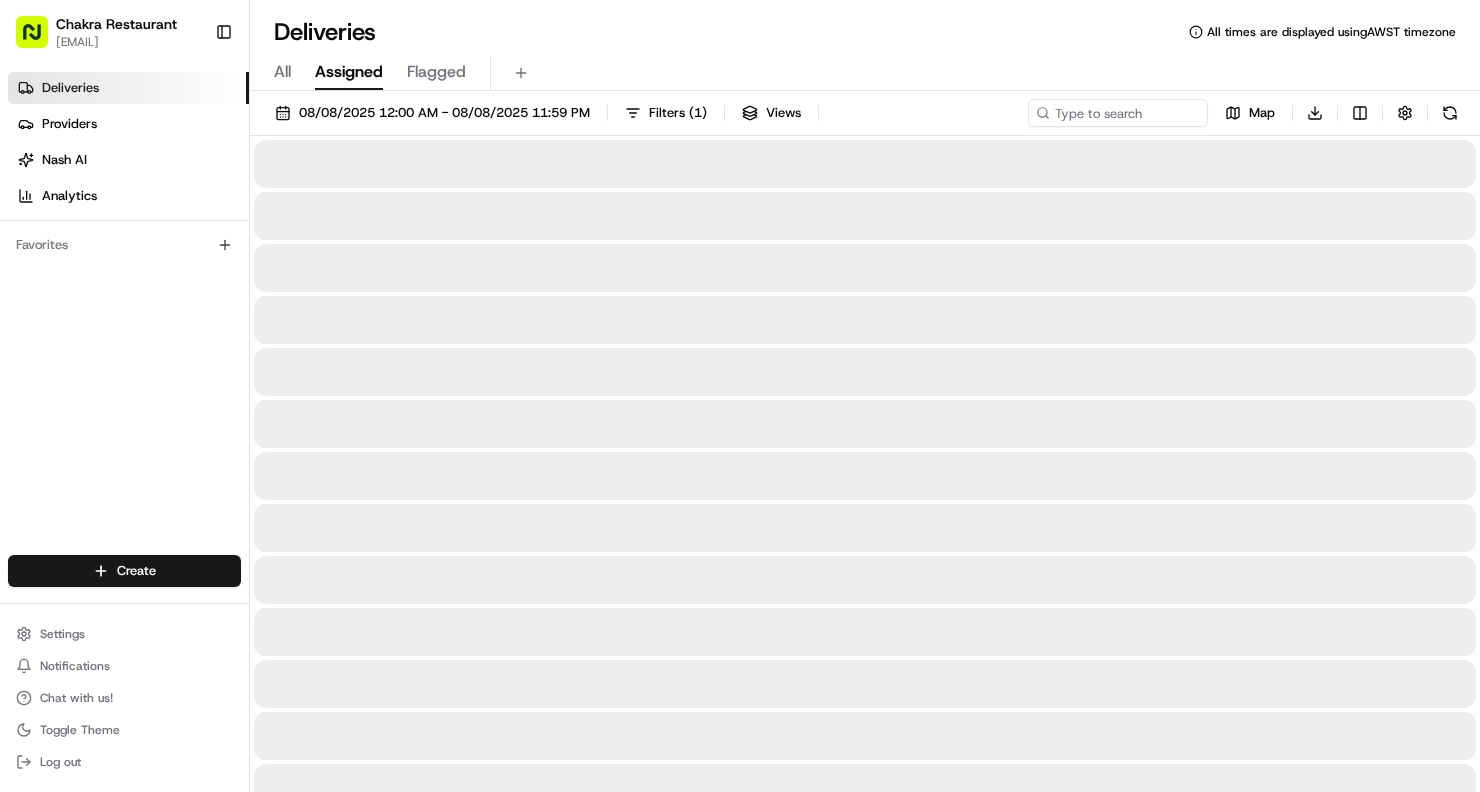 click on "Assigned" at bounding box center [349, 72] 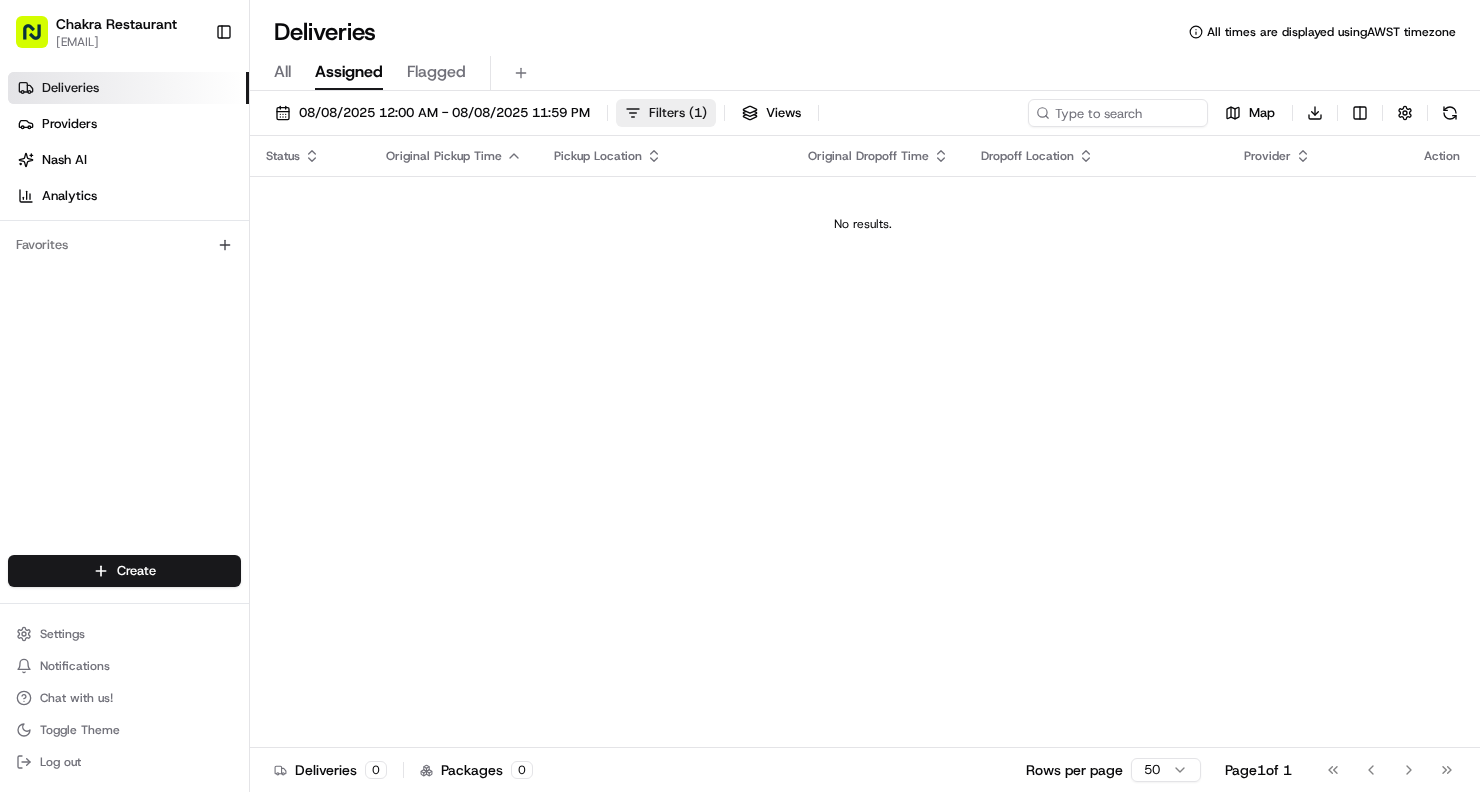 click on "Filters ( 1 )" at bounding box center [678, 113] 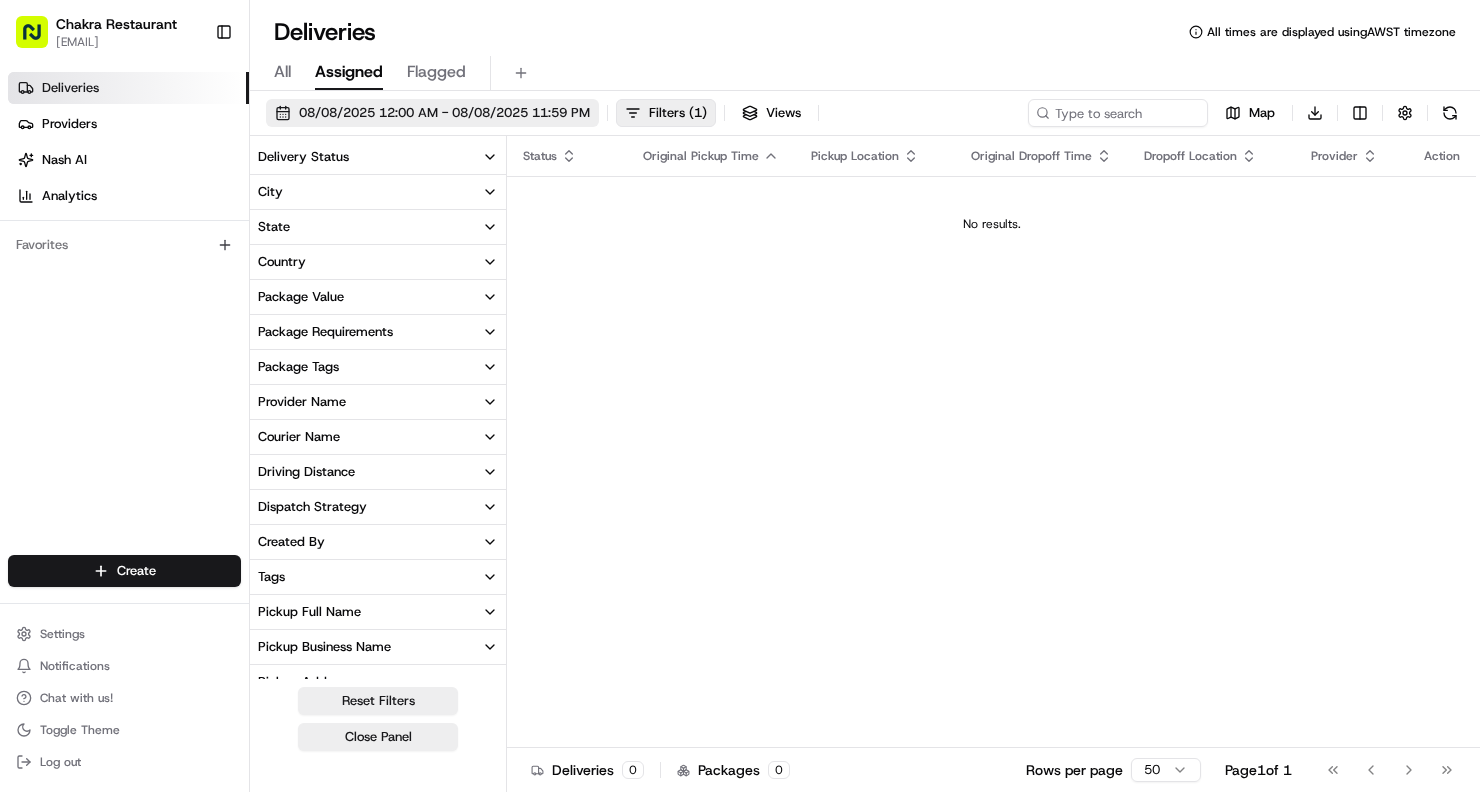 click on "08/08/2025 12:00 AM - 08/08/2025 11:59 PM" at bounding box center [444, 113] 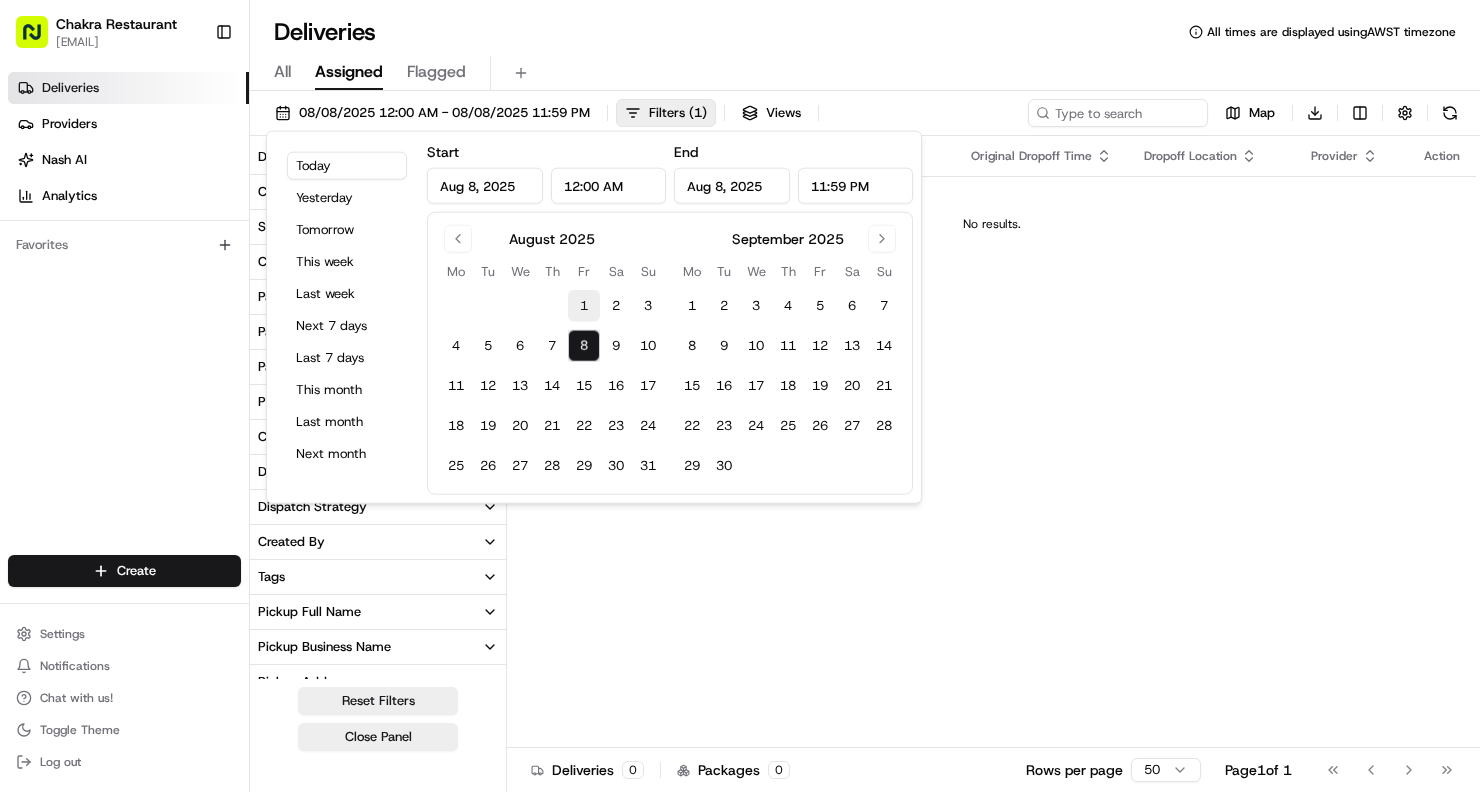 click on "1" at bounding box center [584, 306] 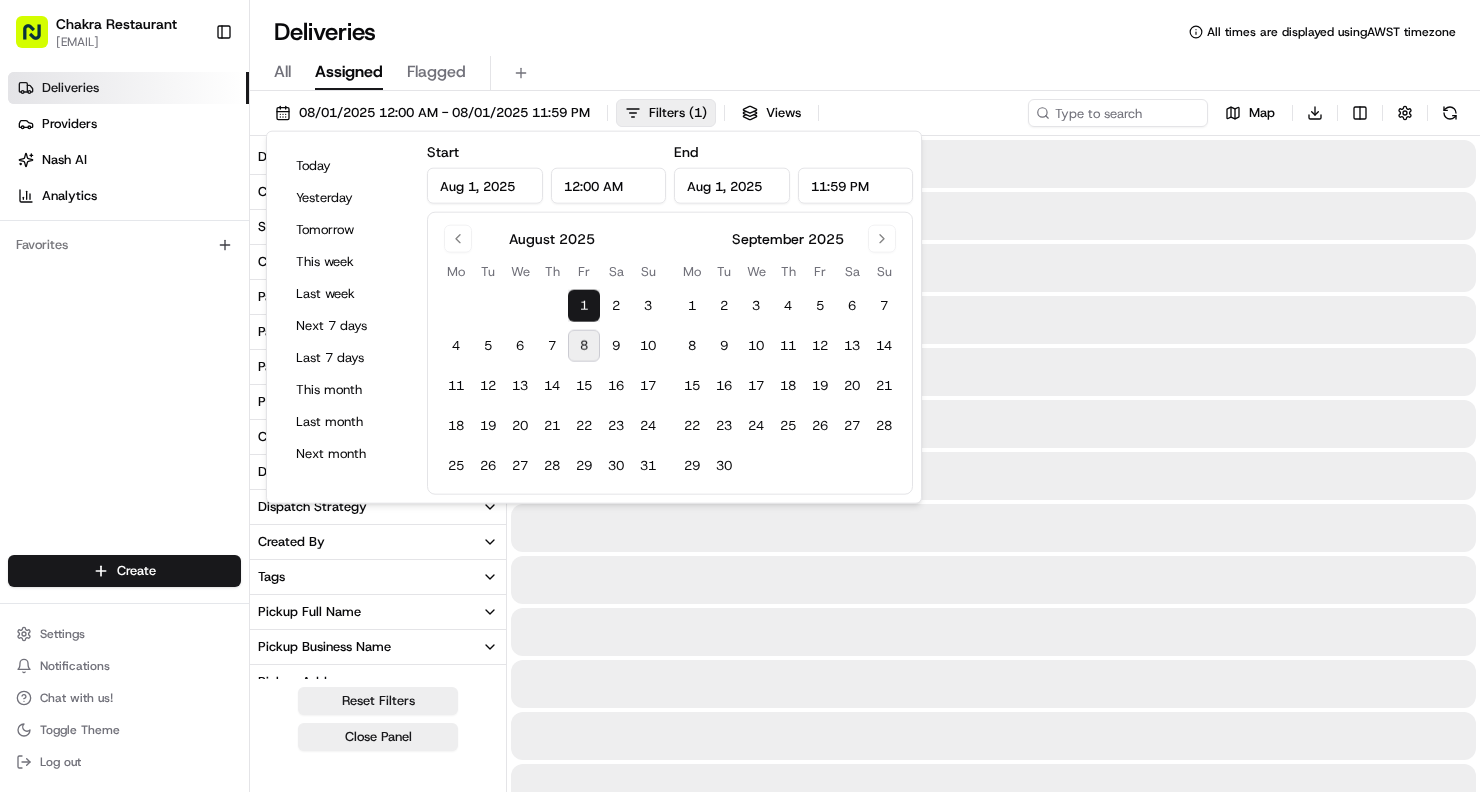 type on "Aug 1, 2025" 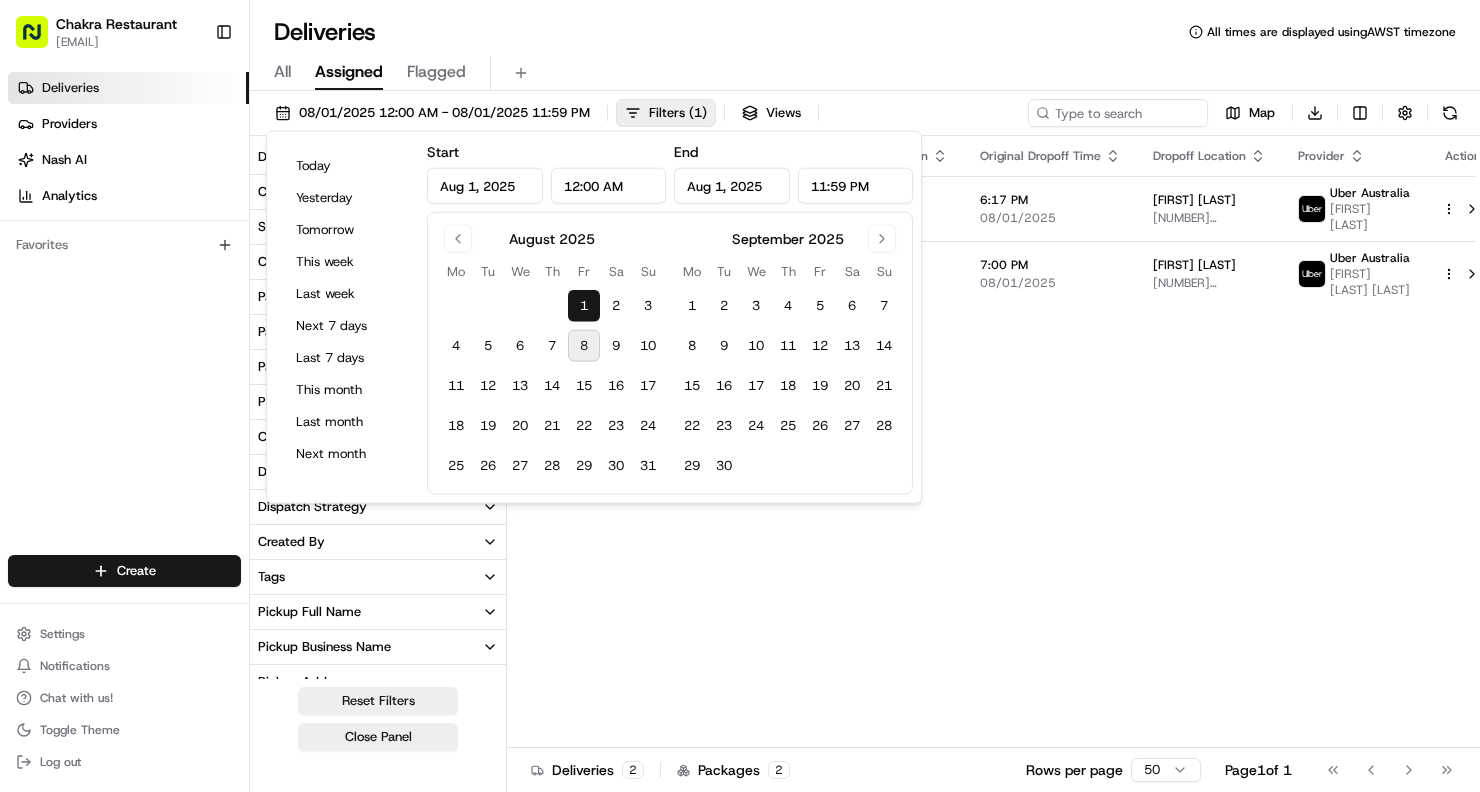 click on "8" at bounding box center [584, 346] 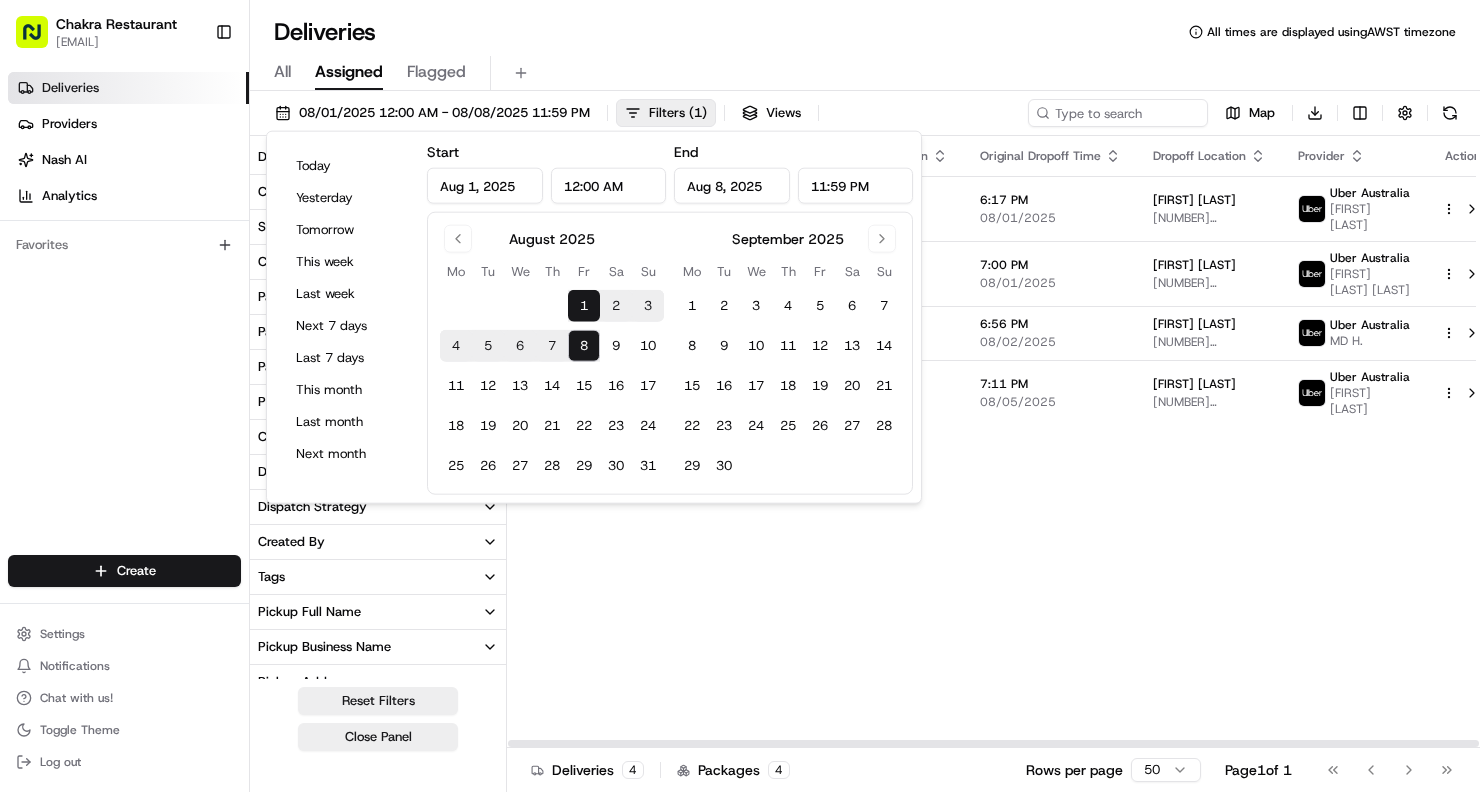 click on "Status Original Pickup Time Pickup Location Original Dropoff Time Dropoff Location Provider Action Dropoff Complete 5:57 PM 08/01/2025 CHAKRA Restaurant (839D Beaufort Street, Inglewood WA, Australia) 839D Beaufort St, Inglewood WA 6052, Australia 6:17 PM 08/01/2025 Lisa Robertson 21 Dunholme St, Osborne Park WA 6017, Australia Uber Australia NICOLAS D. Dropoff Complete 6:40 PM 08/01/2025 CHAKRA Restaurant (839D Beaufort Street, Inglewood WA, Australia) 839D Beaufort St, Inglewood WA 6052, Australia 7:00 PM 08/01/2025 Helen Hughes 26 Grafton Rd, Bayswater WA 6053, Australia Uber Australia Snehalkumar Jayantilal P. Canceled 6:36 PM 08/02/2025 CHAKRA Restaurant (839D Beaufort Street, Inglewood WA, Australia) 839D Beaufort St, Inglewood WA 6052, Australia 6:56 PM 08/02/2025 Jay Overington 14 Queens Cres, Mount Lawley WA 6050, Australia Uber Australia MD H. Dropoff Complete 6:51 PM 08/05/2025 CHAKRA Restaurant (839D Beaufort Street, Inglewood WA, Australia) 839D Beaufort St, Inglewood WA 6052, Australia 7:11 PM" at bounding box center [1003, 442] 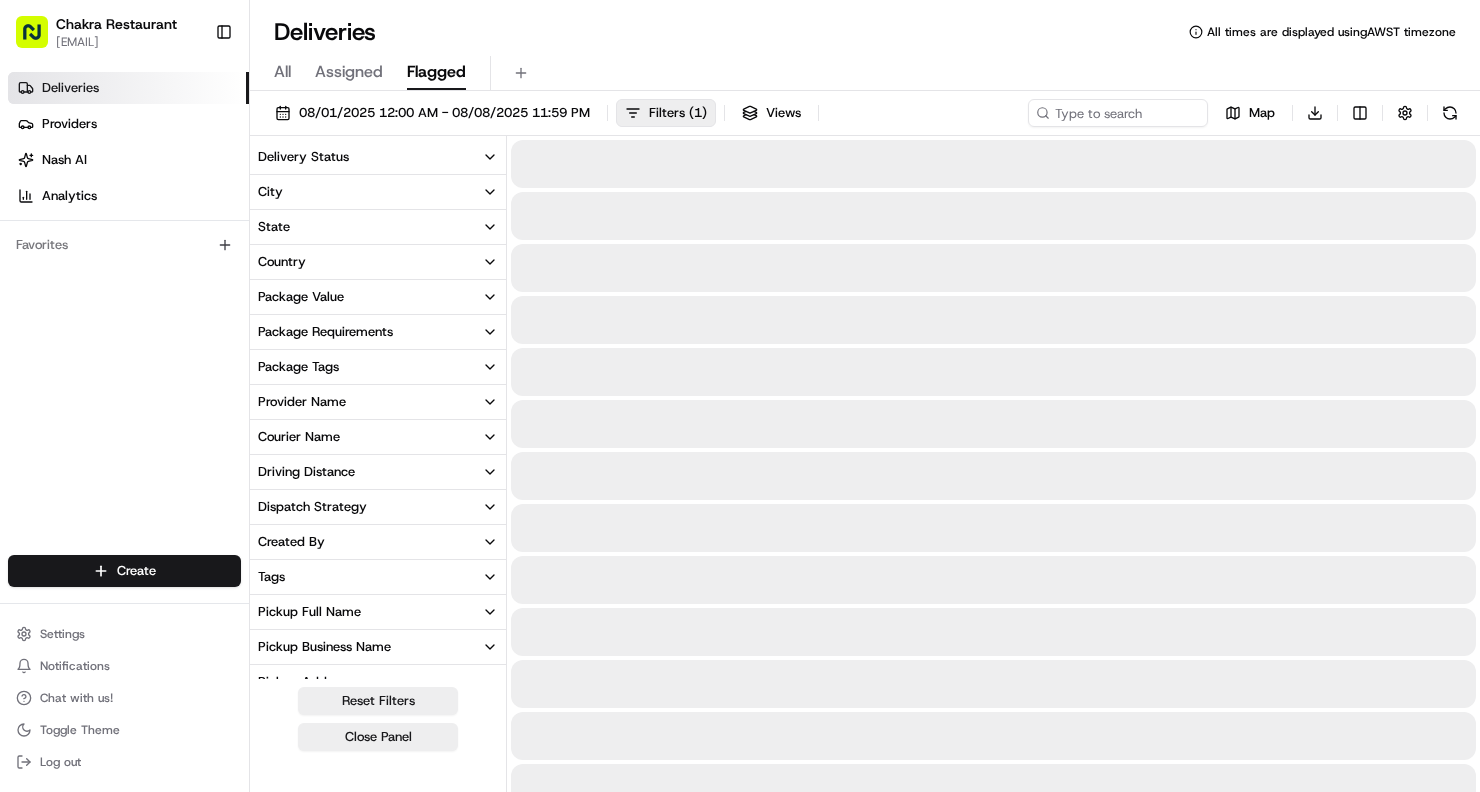 click on "Flagged" at bounding box center [436, 72] 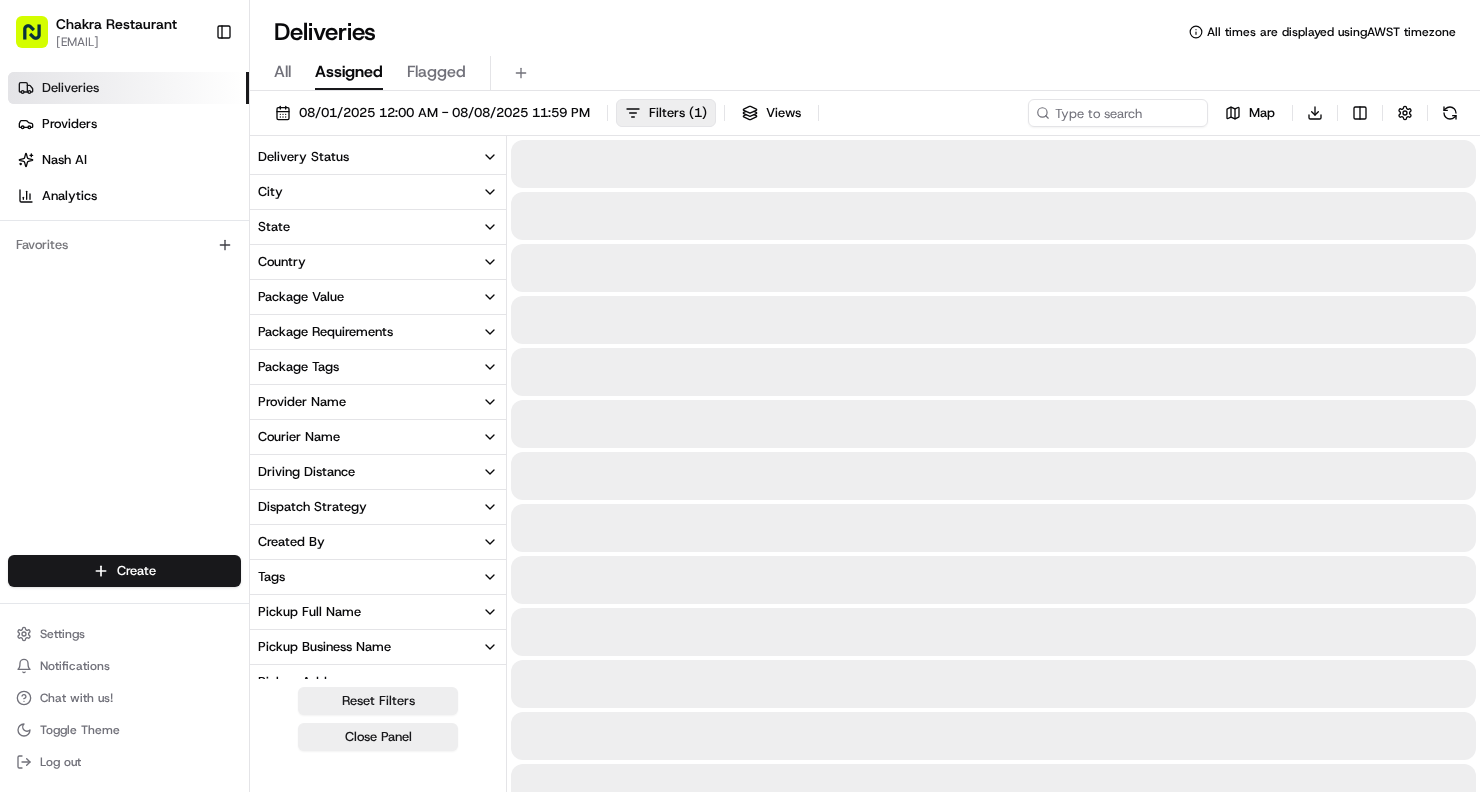 click on "Assigned" at bounding box center (349, 72) 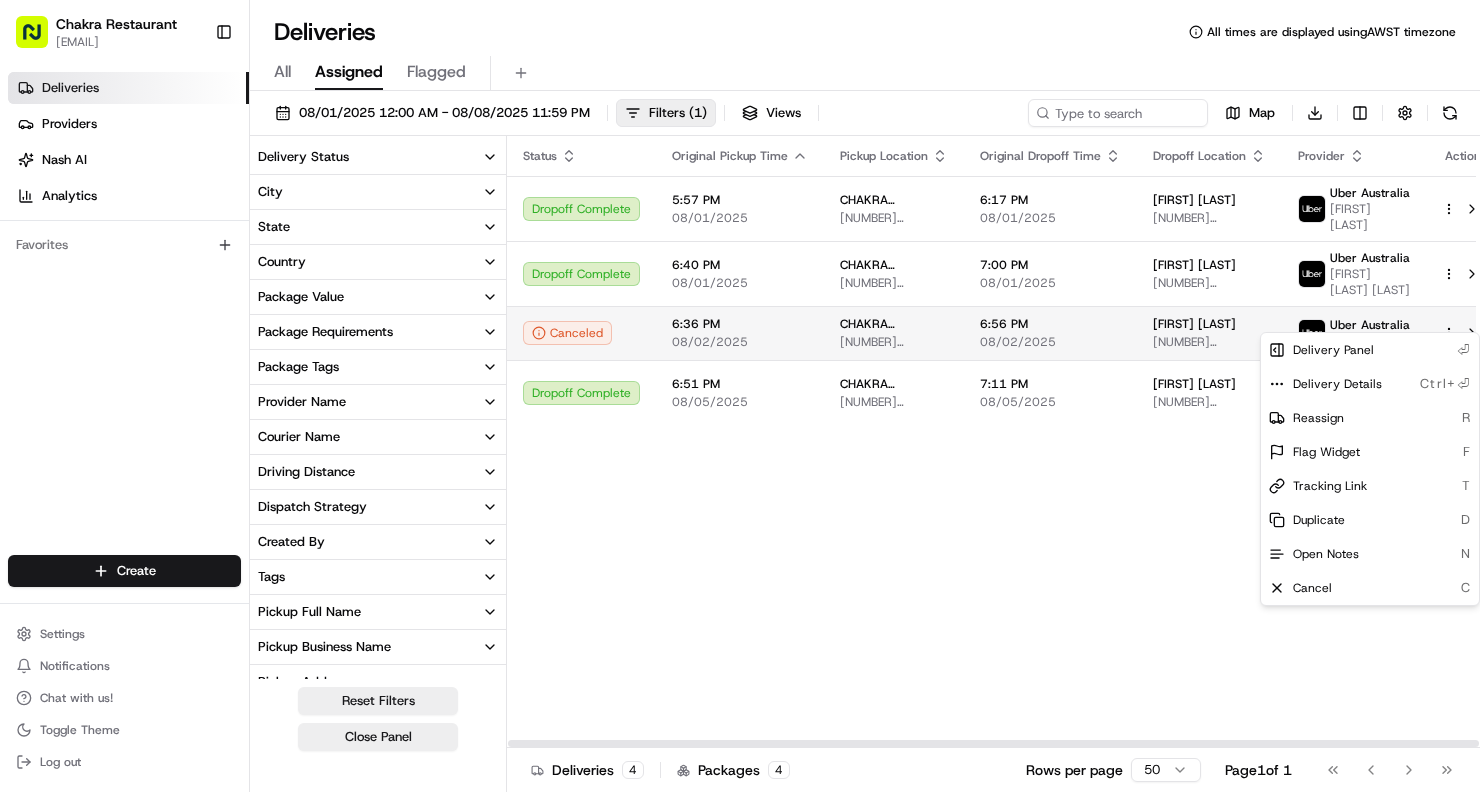 click on "Chakra Restaurant contact@chakrarestaurant.com.au Toggle Sidebar Deliveries Providers Nash AI Analytics Favorites Main Menu Members & Organization Organization Users Roles Preferences Customization Tracking Orchestration Automations Dispatch Strategy Locations Pickup Locations Dropoff Locations Billing Billing Refund Requests Integrations Notification Triggers Webhooks API Keys Apps Request Logs Create Settings Notifications Chat with us! Toggle Theme Log out Deliveries All times are displayed using  AWST   timezone All Assigned Flagged 08/01/2025 12:00 AM - 08/08/2025 11:59 PM Filters ( 1 ) Views Map Download Delivery Status City State Country Package Value Package Requirements Package Tags Provider Name Courier Name Driving Distance Dispatch Strategy Created By Tags Pickup Full Name Pickup Business Name Pickup Address Pickup Store Location Dropoff Full Name Dropoff Business Name Dropoff Address Dropoff Store Location Flag Status Custom Events Delivery Type Provider Status 1 Reset Filters 4 4" at bounding box center [740, 396] 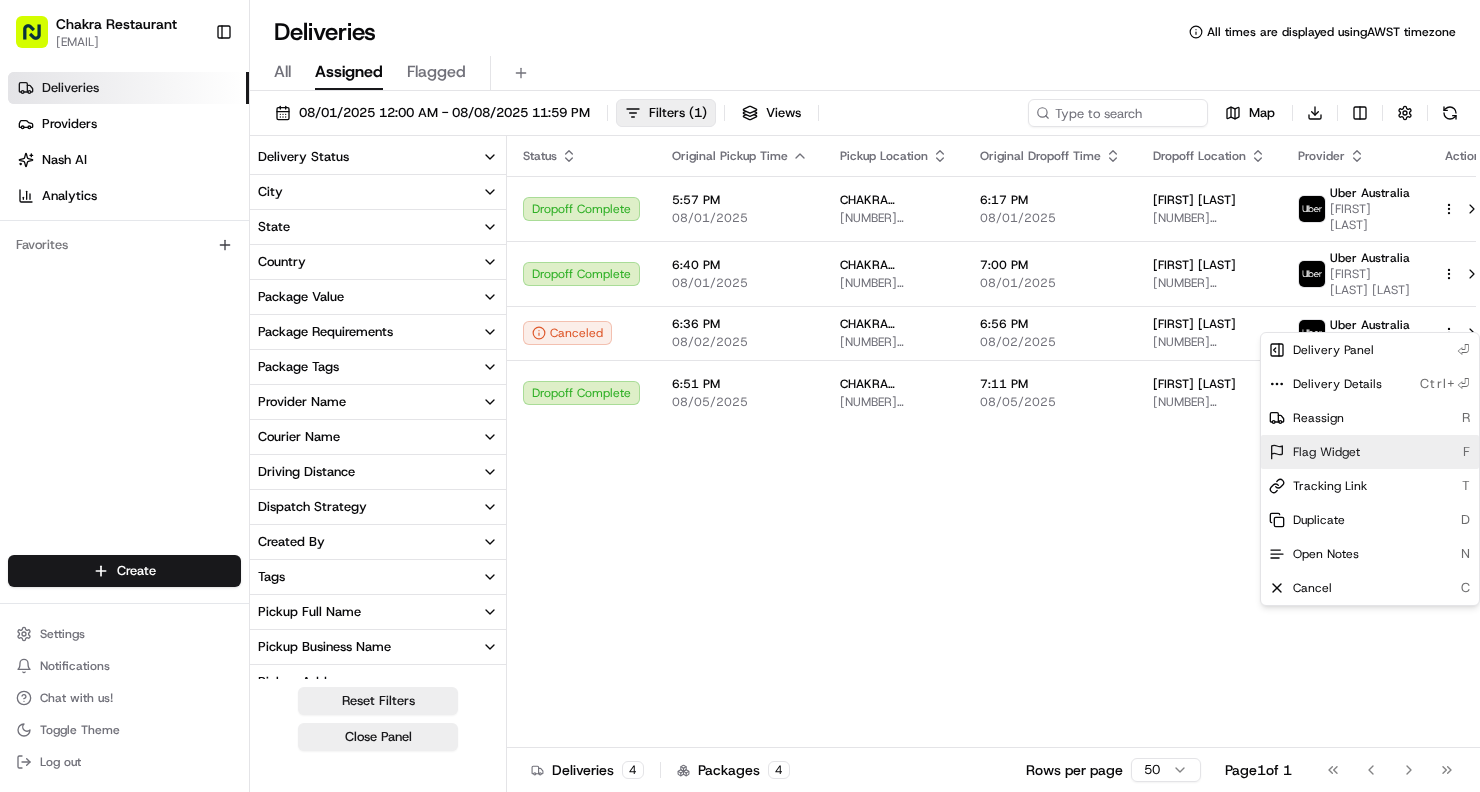 click on "Flag Widget F" at bounding box center [1370, 452] 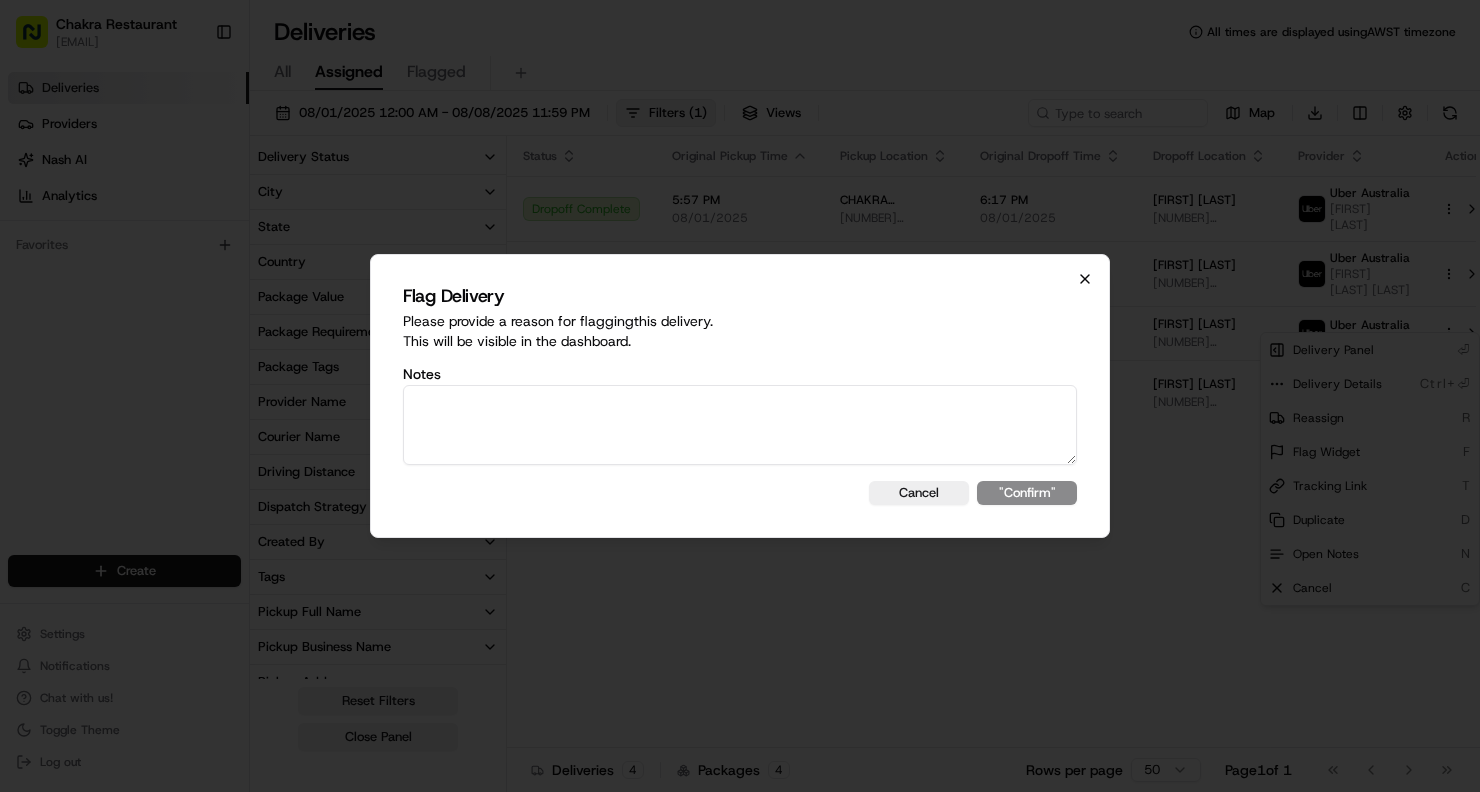 click 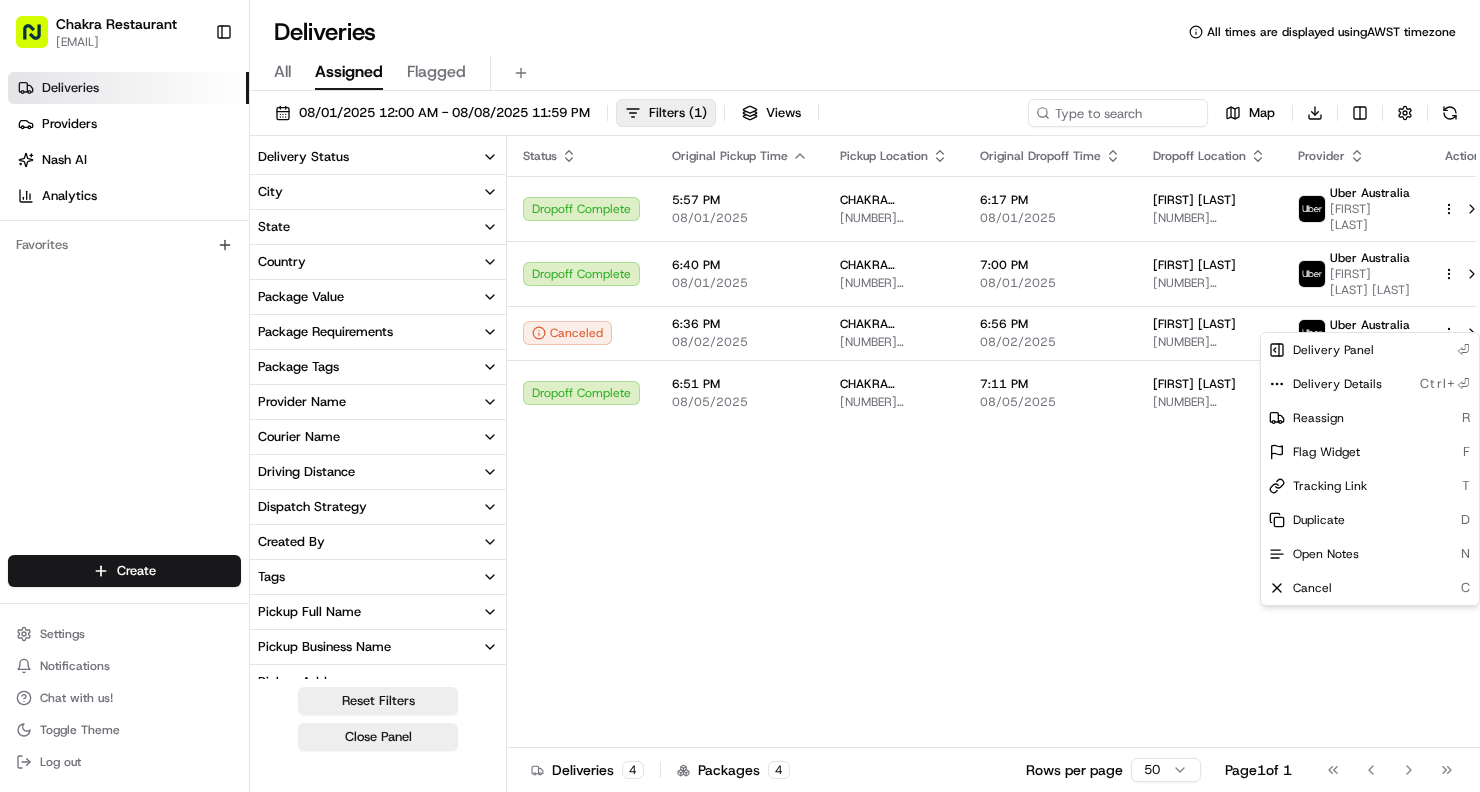 click on "Chakra Restaurant contact@chakrarestaurant.com.au Toggle Sidebar Deliveries Providers Nash AI Analytics Favorites Main Menu Members & Organization Organization Users Roles Preferences Customization Tracking Orchestration Automations Dispatch Strategy Locations Pickup Locations Dropoff Locations Billing Billing Refund Requests Integrations Notification Triggers Webhooks API Keys Apps Request Logs Create Settings Notifications Chat with us! Toggle Theme Log out Deliveries All times are displayed using  AWST   timezone All Assigned Flagged 08/01/2025 12:00 AM - 08/08/2025 11:59 PM Filters ( 1 ) Views Map Download Delivery Status City State Country Package Value Package Requirements Package Tags Provider Name Courier Name Driving Distance Dispatch Strategy Created By Tags Pickup Full Name Pickup Business Name Pickup Address Pickup Store Location Dropoff Full Name Dropoff Business Name Dropoff Address Dropoff Store Location Flag Status Custom Events Delivery Type Provider Status 1 Reset Filters 4 4" at bounding box center [740, 396] 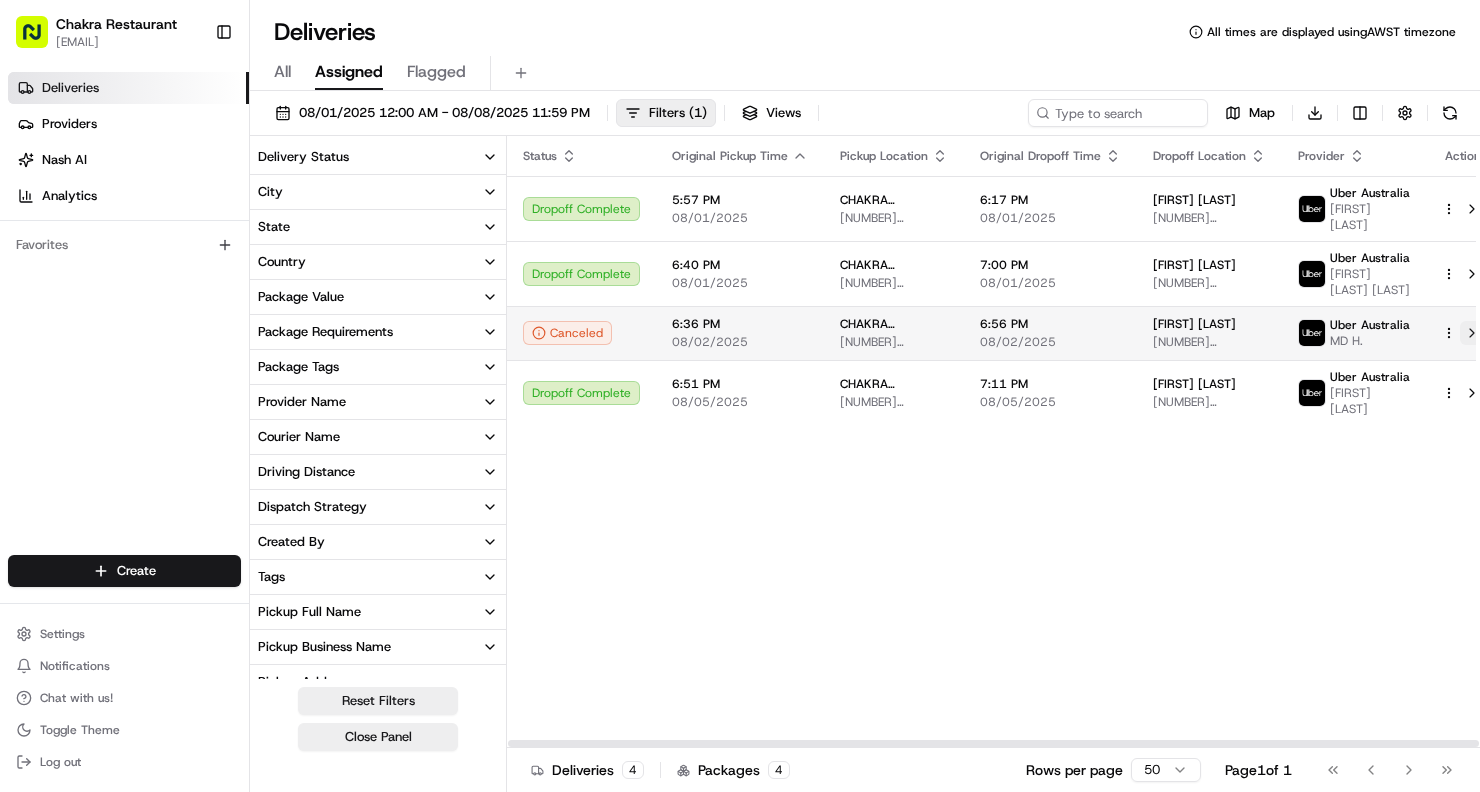 click at bounding box center (1472, 333) 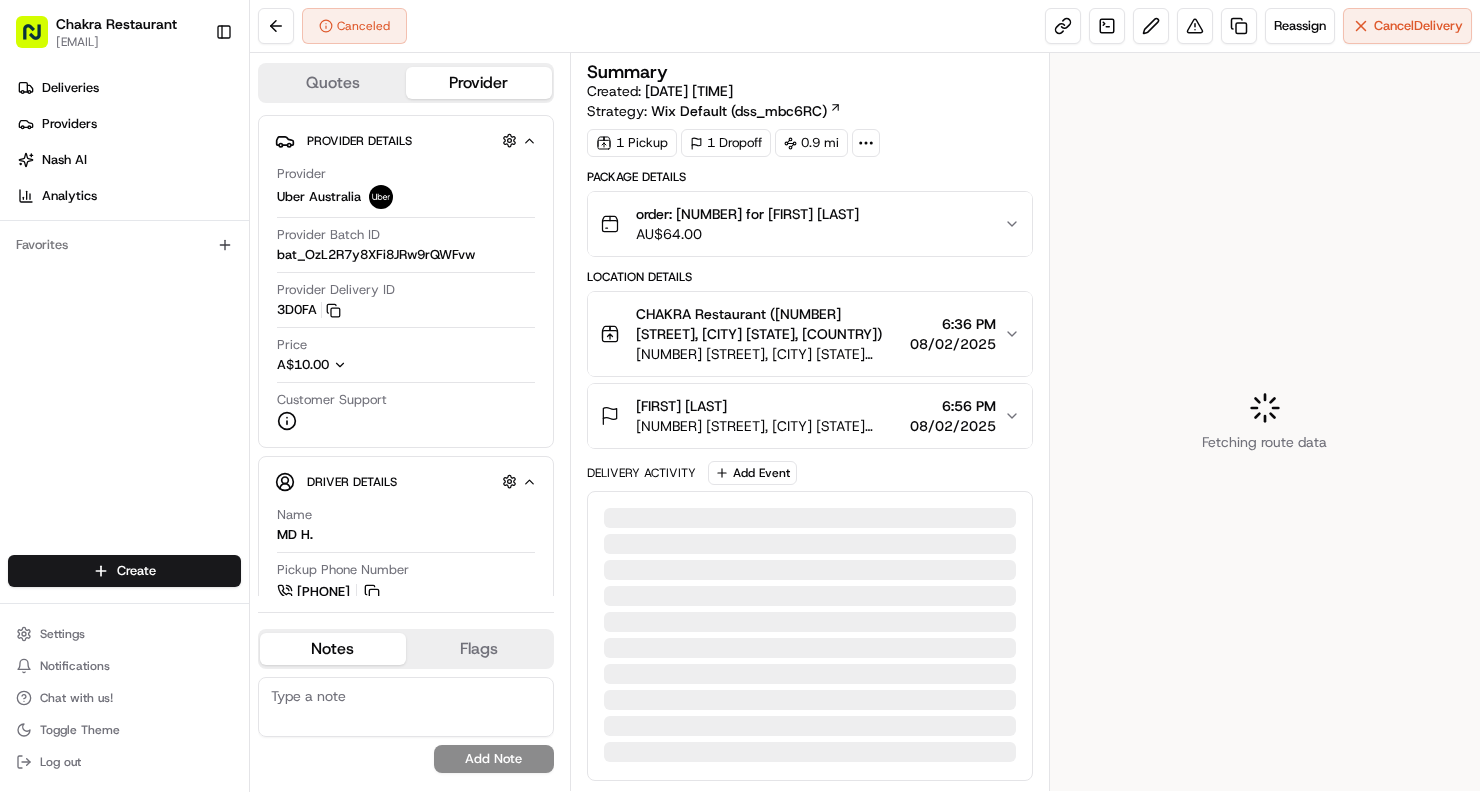 scroll, scrollTop: 0, scrollLeft: 0, axis: both 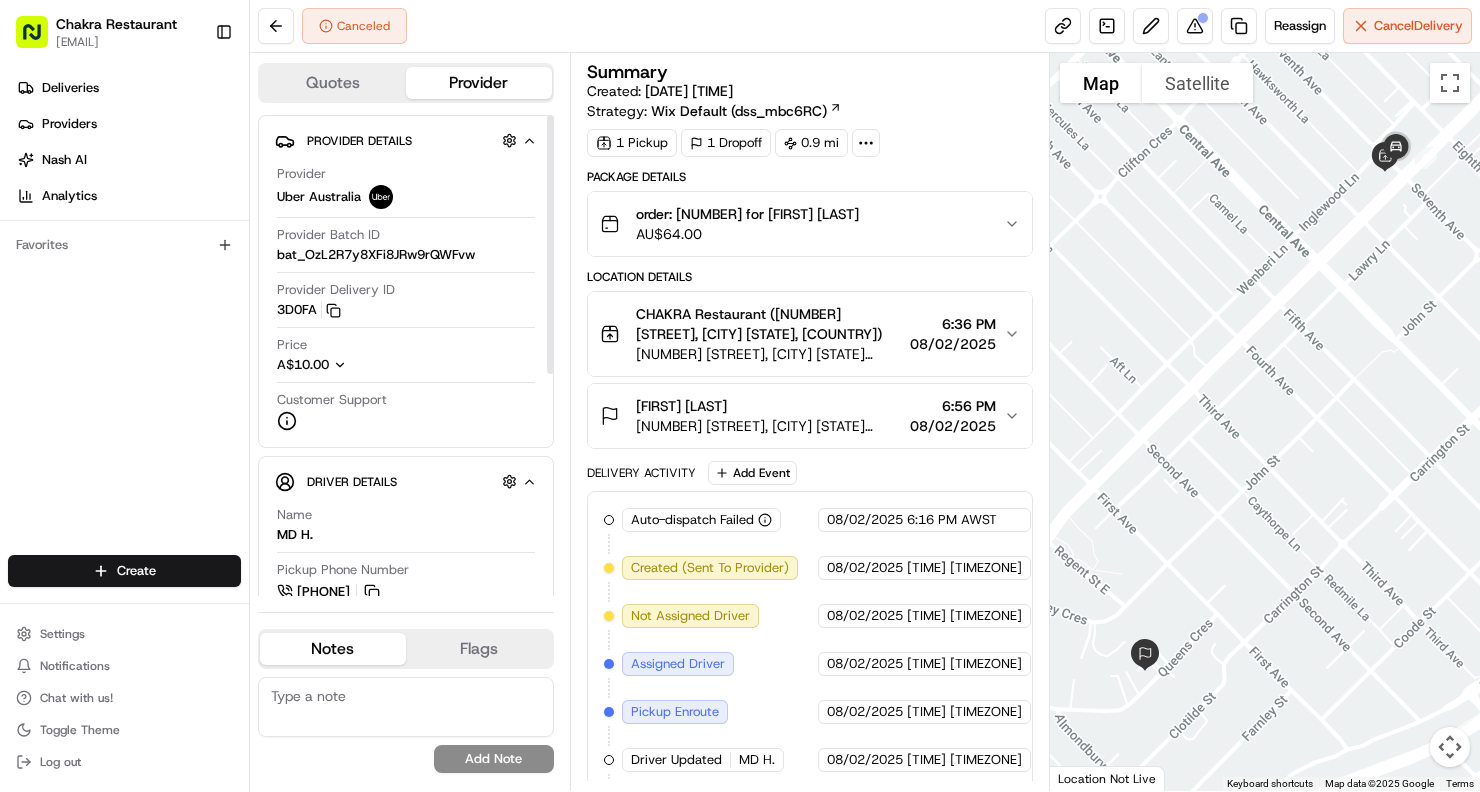click 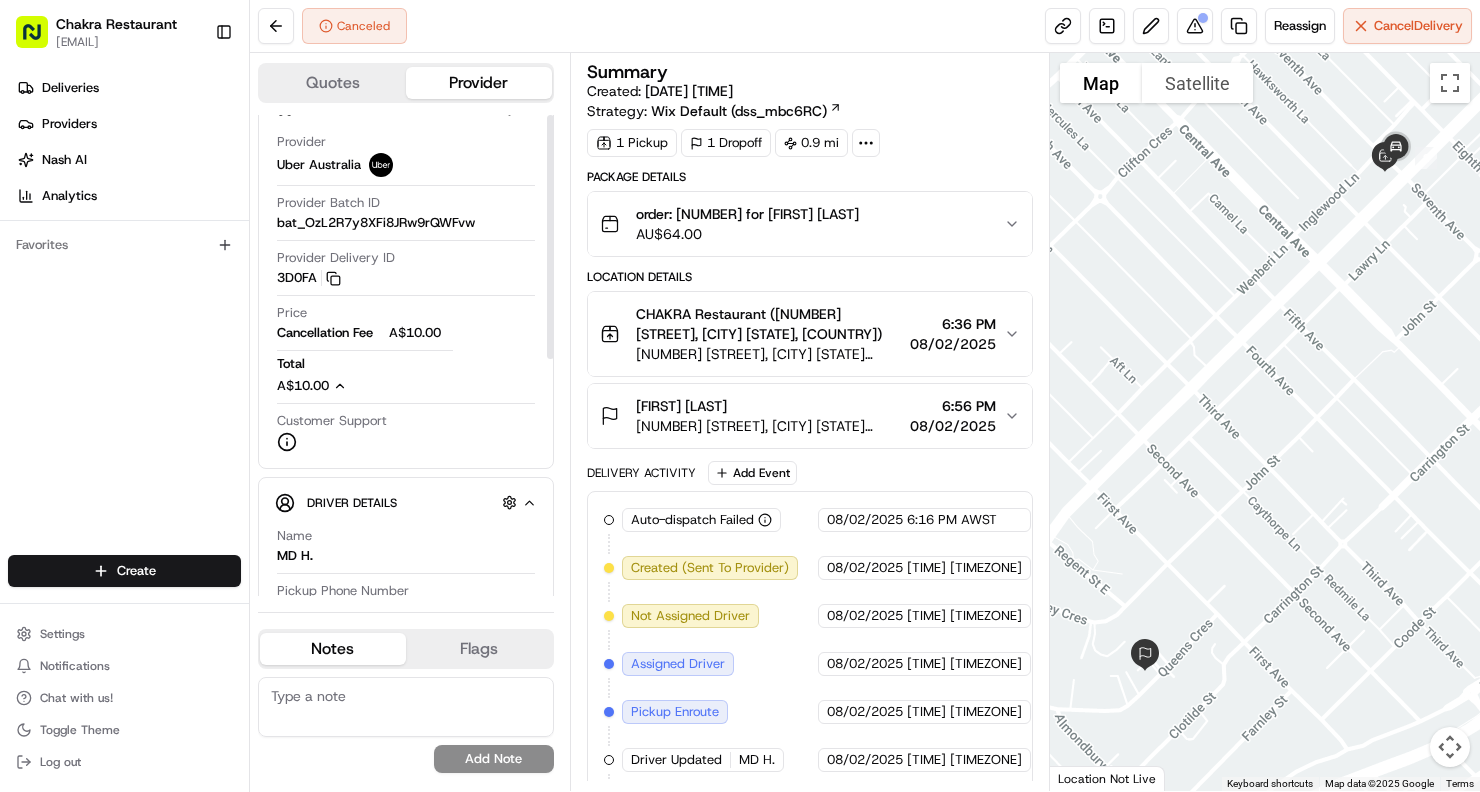 scroll, scrollTop: 0, scrollLeft: 0, axis: both 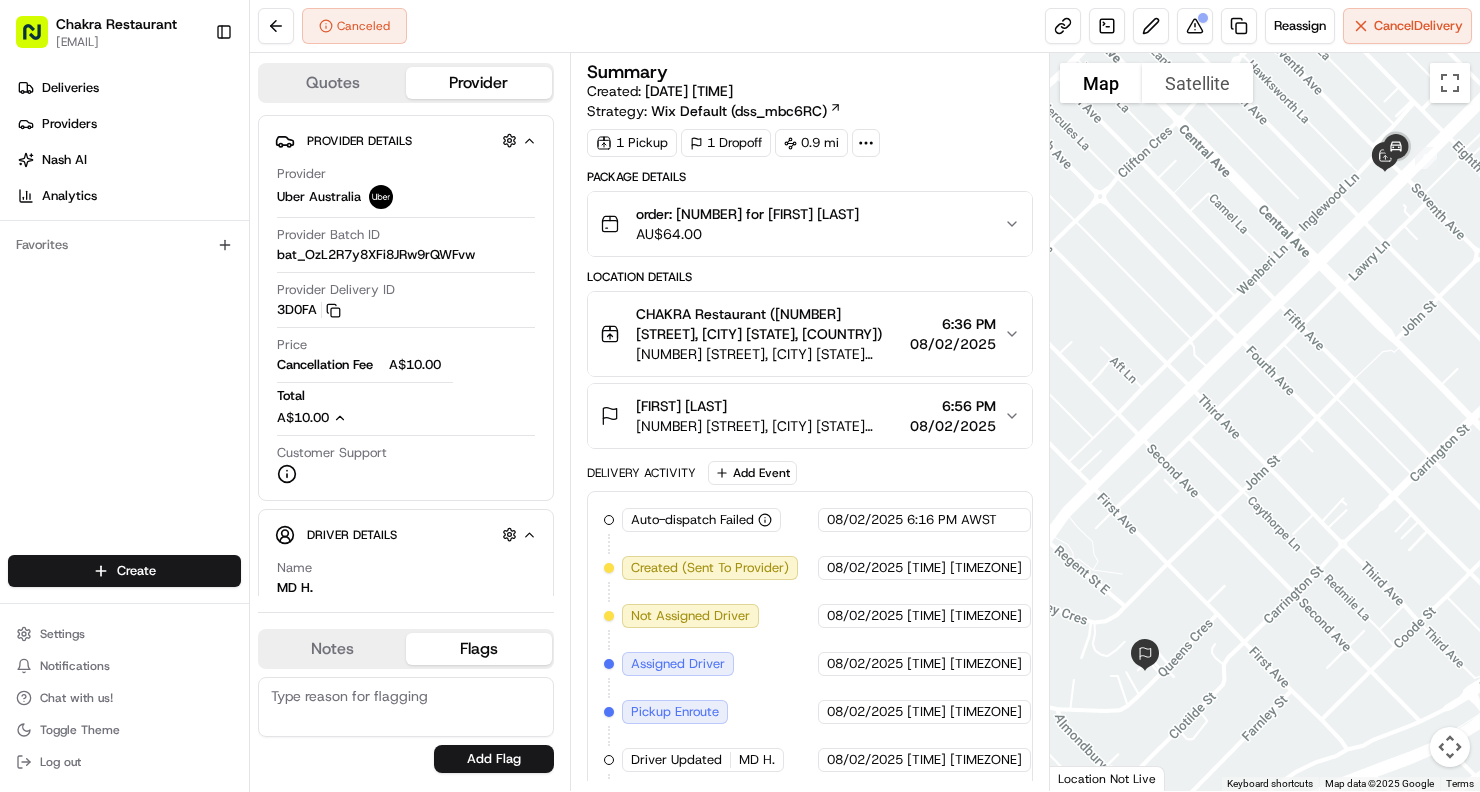 click on "Flags" at bounding box center (479, 649) 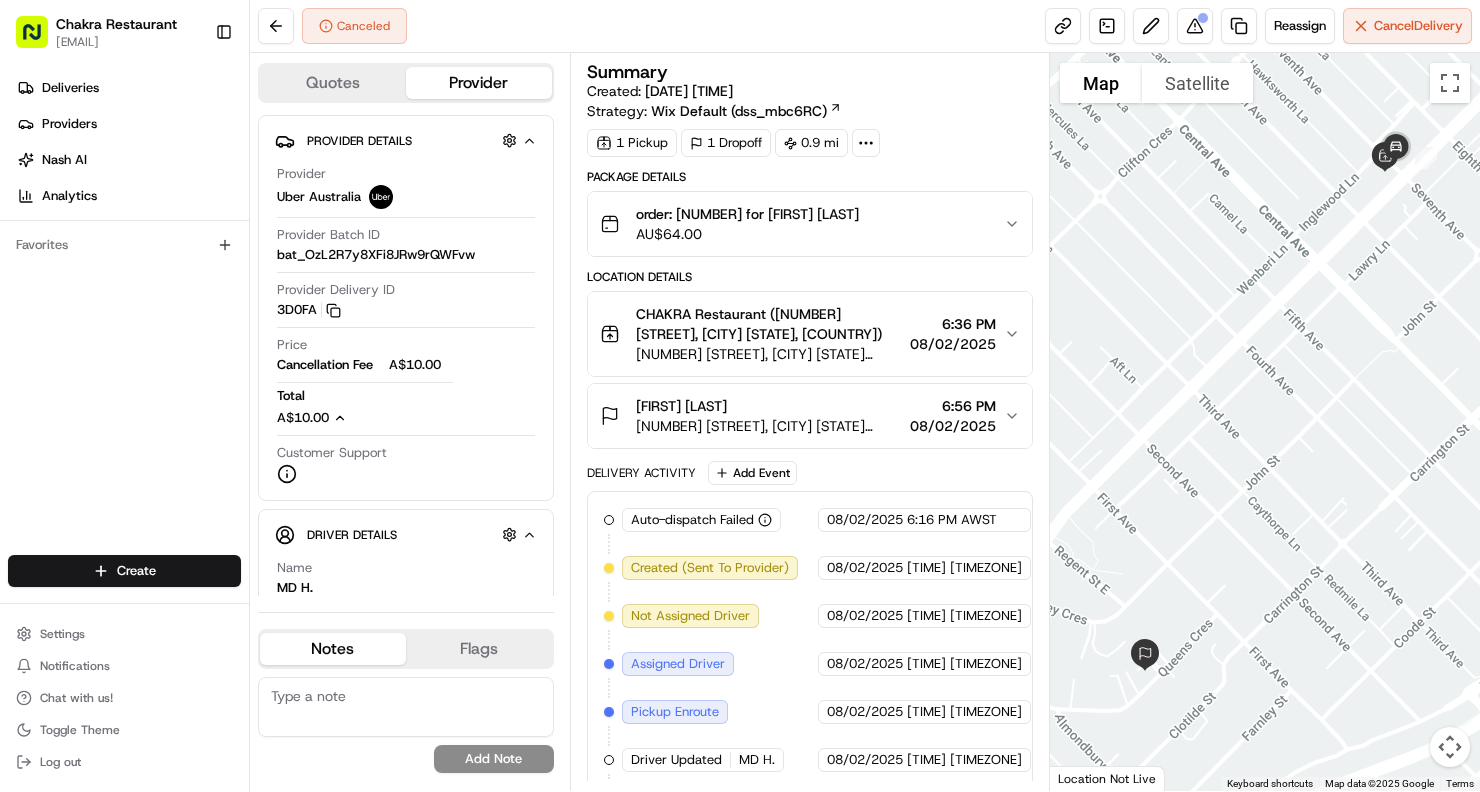 click on "Notes" at bounding box center (333, 649) 